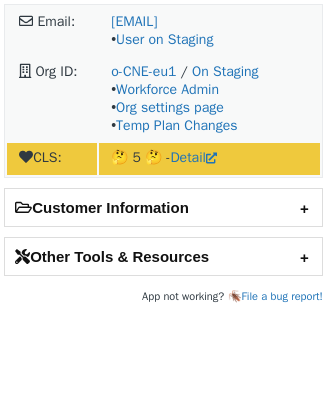 scroll, scrollTop: 0, scrollLeft: 0, axis: both 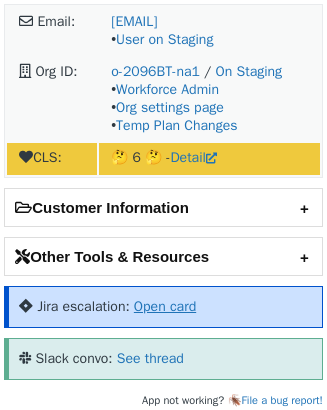 click on "Open card" at bounding box center (165, 306) 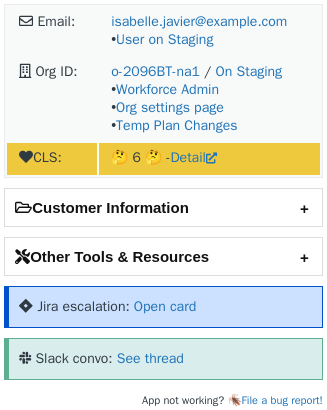 scroll, scrollTop: 0, scrollLeft: 0, axis: both 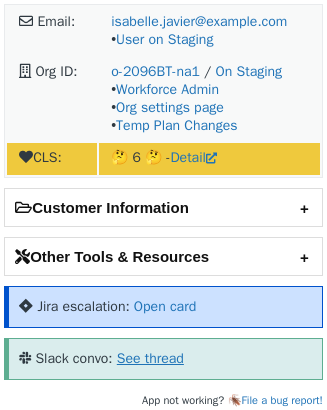 click on "Slack convo:   See thread" at bounding box center [163, 359] 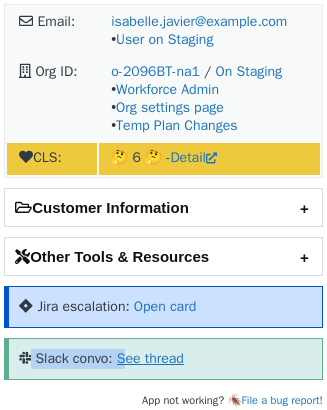 click on "See thread" at bounding box center [150, 358] 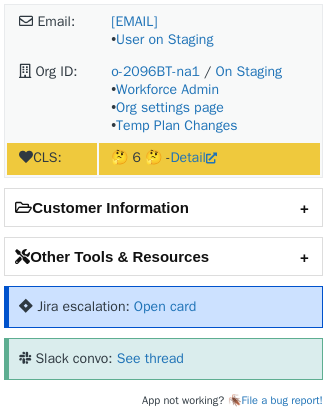 scroll, scrollTop: 0, scrollLeft: 0, axis: both 